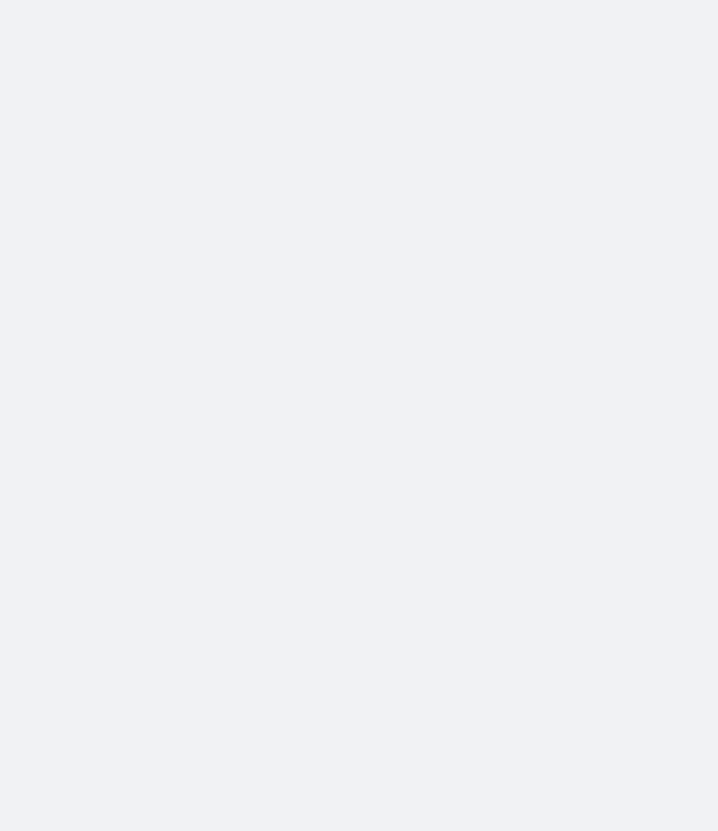 scroll, scrollTop: 0, scrollLeft: 0, axis: both 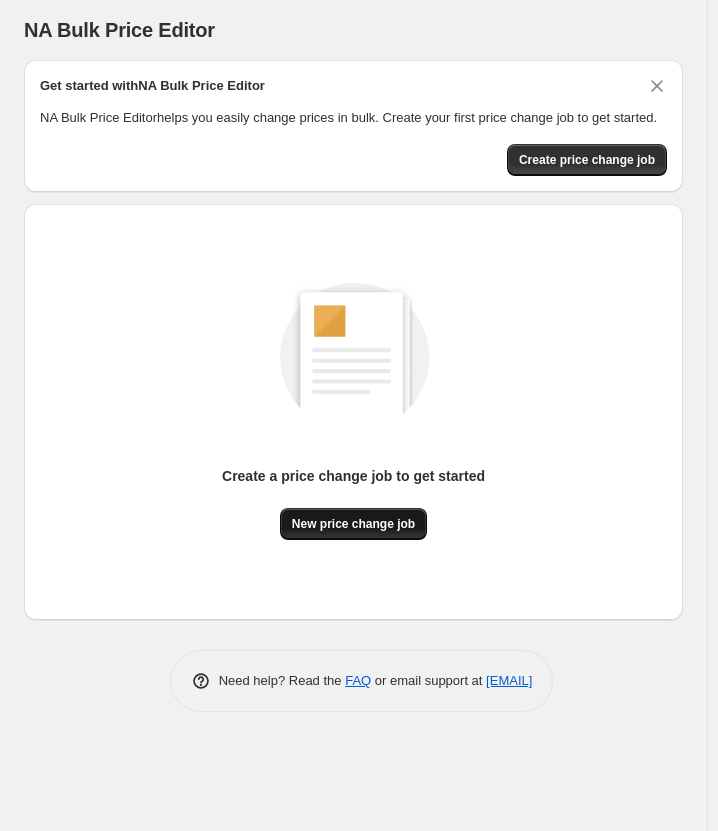 click on "New price change job" at bounding box center [353, 524] 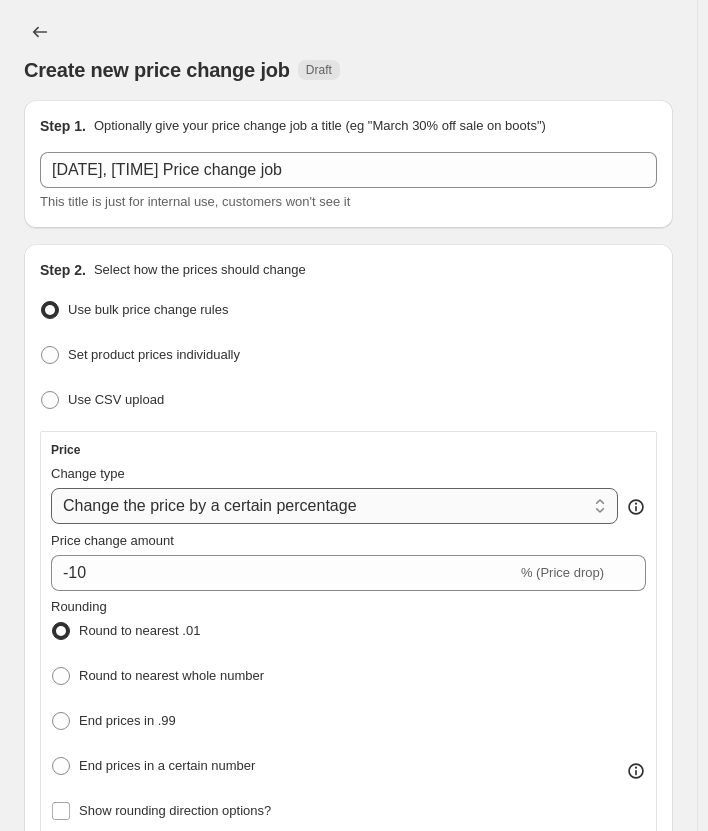 click on "Change the price to a certain amount Change the price by a certain amount Change the price by a certain percentage Change the price to the current compare at price (price before sale) Change the price by a certain amount relative to the compare at price Change the price by a certain percentage relative to the compare at price Don't change the price Change the price by a certain percentage relative to the cost per item Change price to certain cost margin" at bounding box center (334, 506) 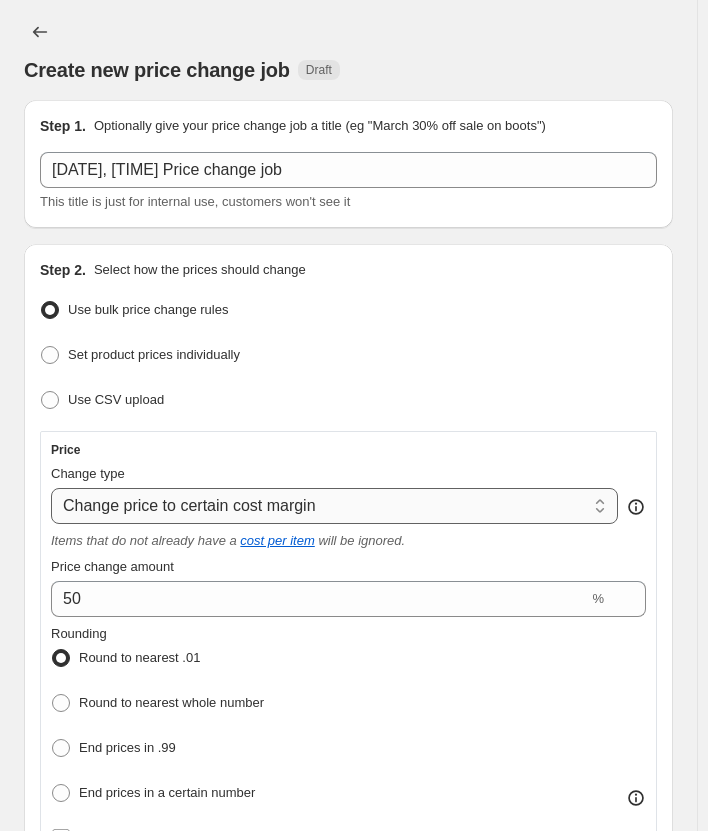 click on "Change the price to a certain amount Change the price by a certain amount Change the price by a certain percentage Change the price to the current compare at price (price before sale) Change the price by a certain amount relative to the compare at price Change the price by a certain percentage relative to the compare at price Don't change the price Change the price by a certain percentage relative to the cost per item Change price to certain cost margin" at bounding box center (334, 506) 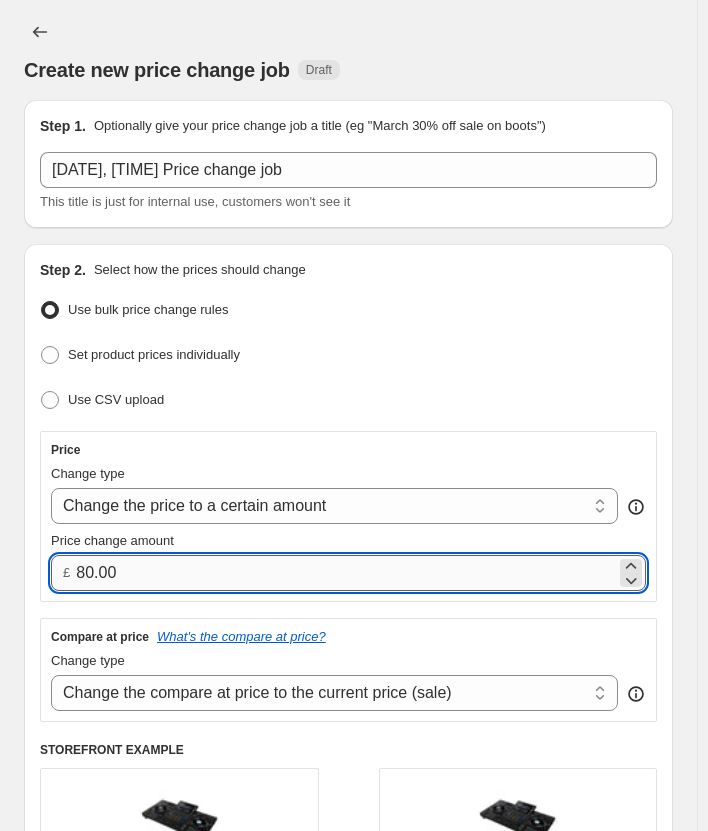 click on "80.00" at bounding box center [346, 573] 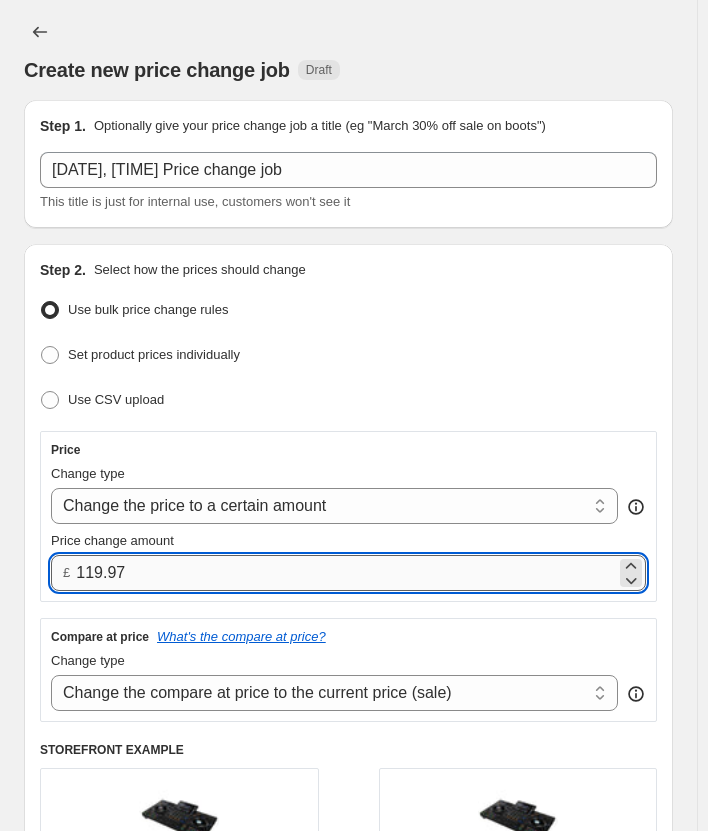 drag, startPoint x: 95, startPoint y: 572, endPoint x: 162, endPoint y: 574, distance: 67.02985 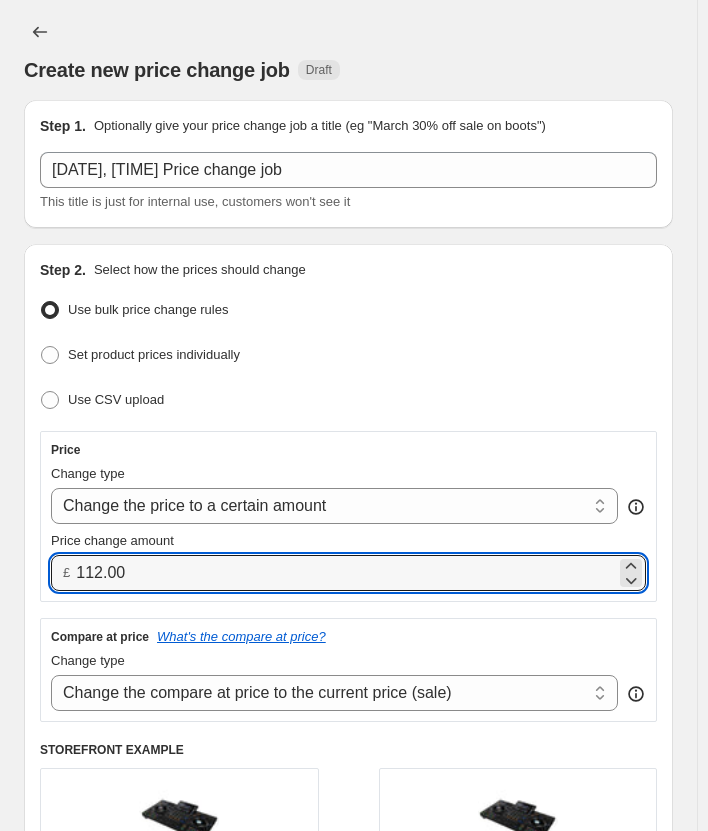 click on "Price Change type Change the price to a certain amount Change the price by a certain amount Change the price by a certain percentage Change the price to the current compare at price (price before sale) Change the price by a certain amount relative to the compare at price Change the price by a certain percentage relative to the compare at price Don't change the price Change the price by a certain percentage relative to the cost per item Change price to certain cost margin Change the price to a certain amount Price change amount £ 112.00" at bounding box center [348, 516] 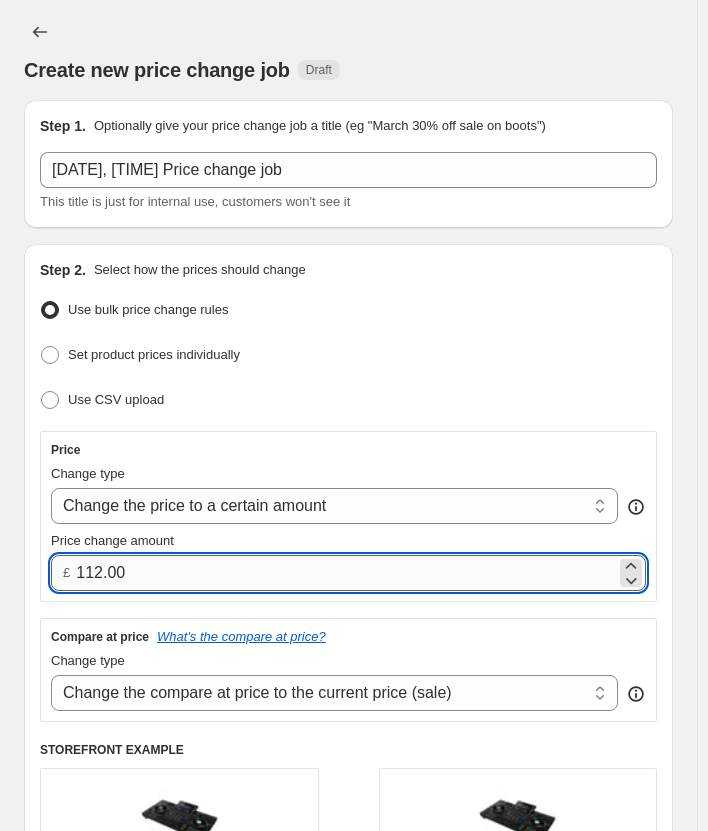 drag, startPoint x: 84, startPoint y: 568, endPoint x: 203, endPoint y: 566, distance: 119.01681 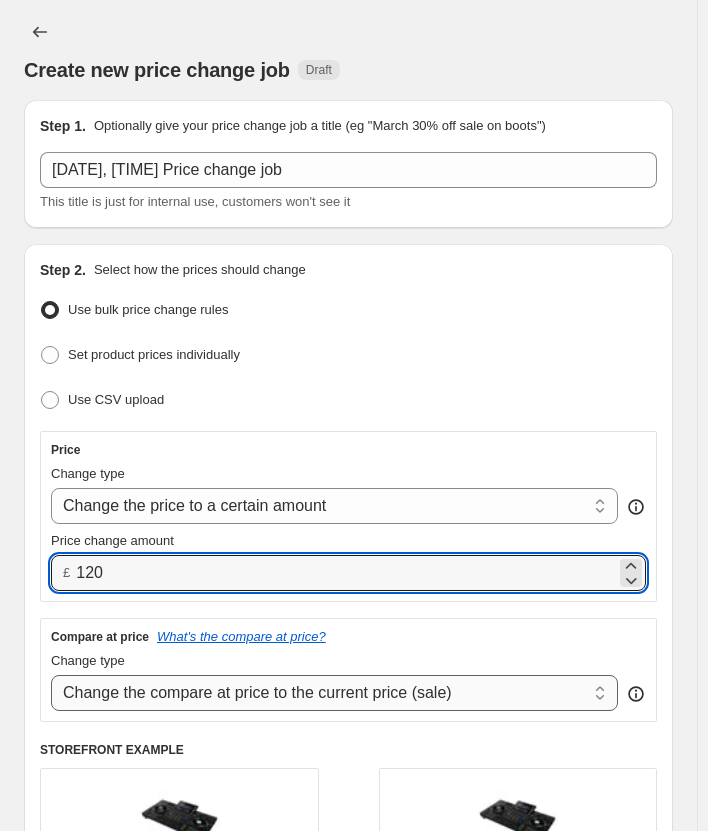 type on "120.00" 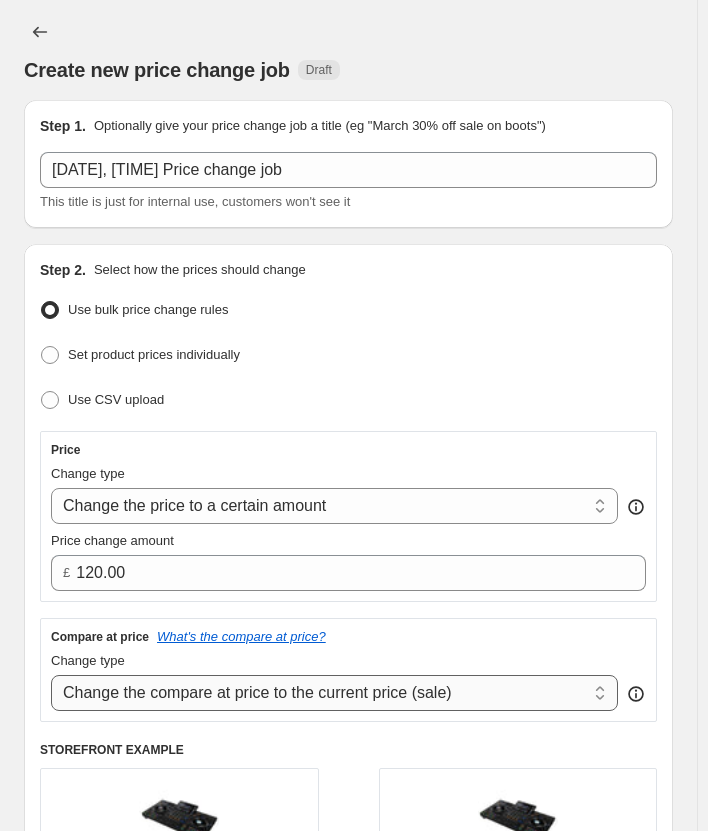click on "Change the compare at price to the current price (sale) Change the compare at price to a certain amount Change the compare at price by a certain amount Change the compare at price by a certain percentage Change the compare at price by a certain amount relative to the actual price Change the compare at price by a certain percentage relative to the actual price Don't change the compare at price Remove the compare at price" at bounding box center [334, 693] 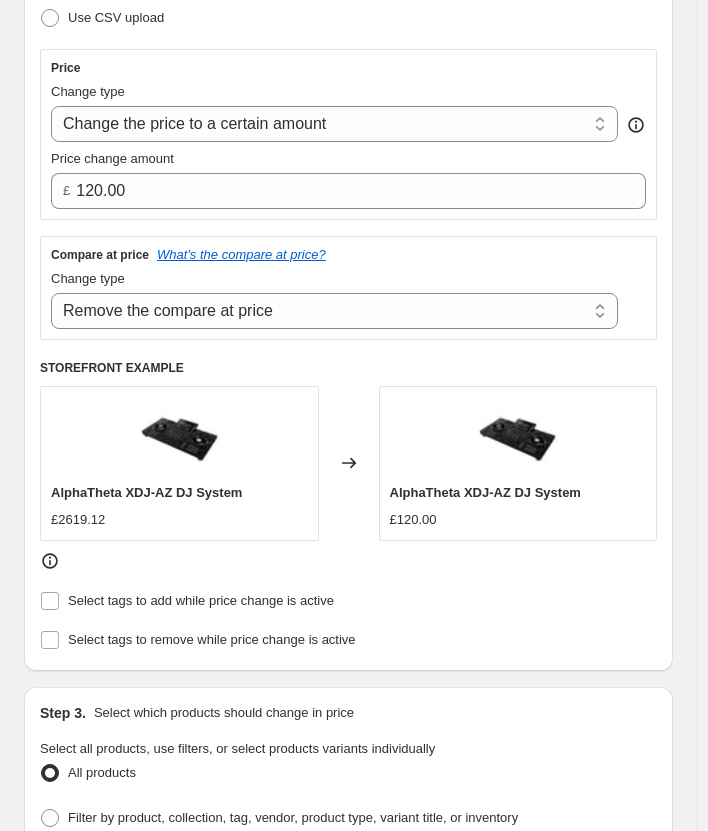 scroll, scrollTop: 700, scrollLeft: 0, axis: vertical 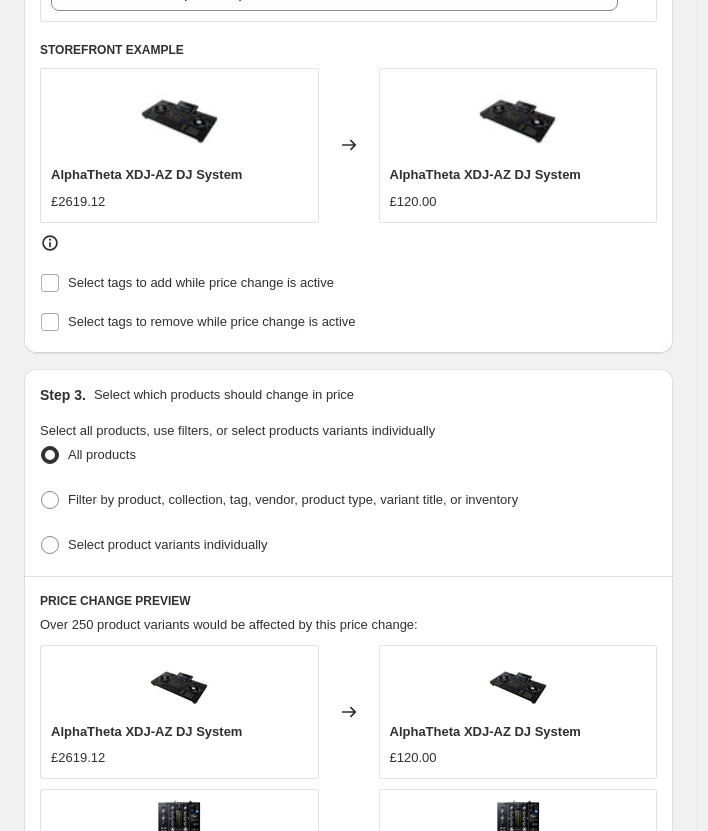 click on "Select tags to remove while price change is active" at bounding box center [348, 322] 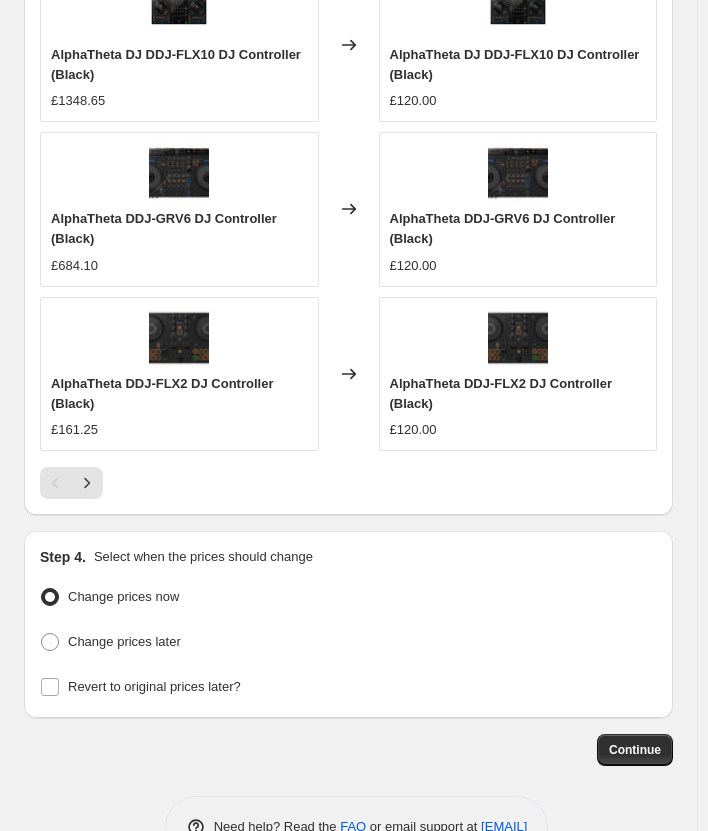 scroll, scrollTop: 1712, scrollLeft: 0, axis: vertical 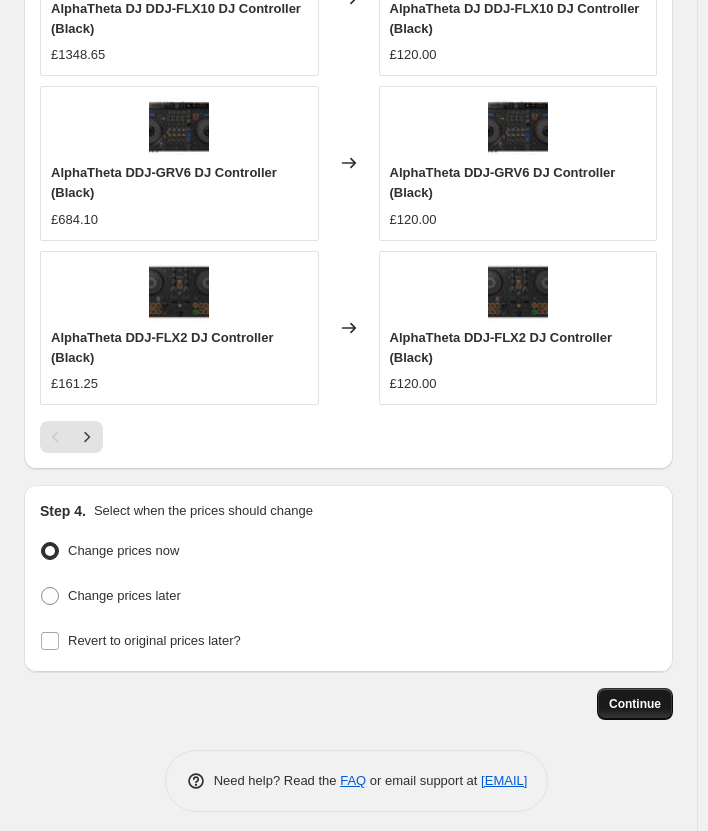click on "Continue" at bounding box center (635, 704) 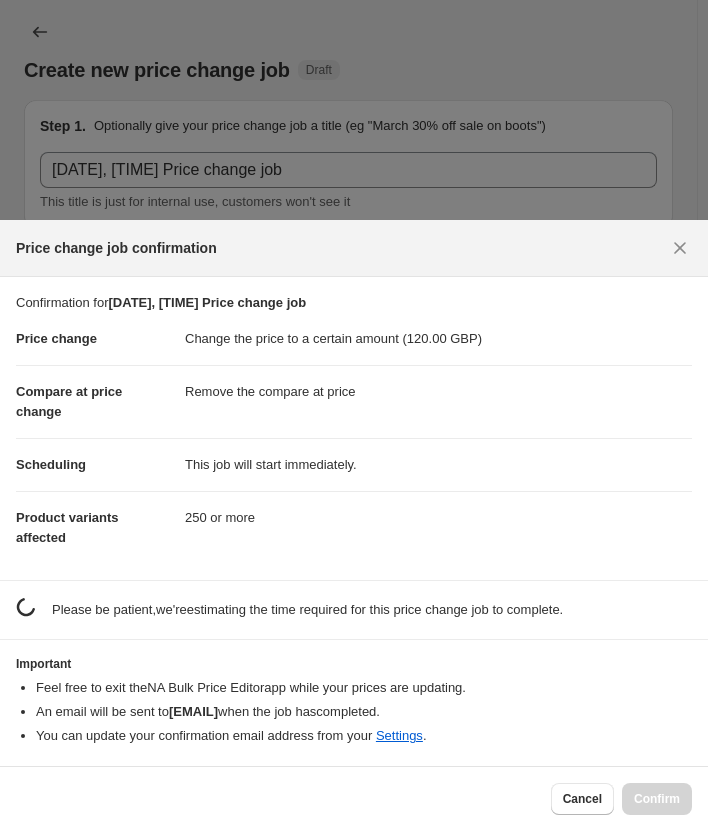scroll, scrollTop: 0, scrollLeft: 0, axis: both 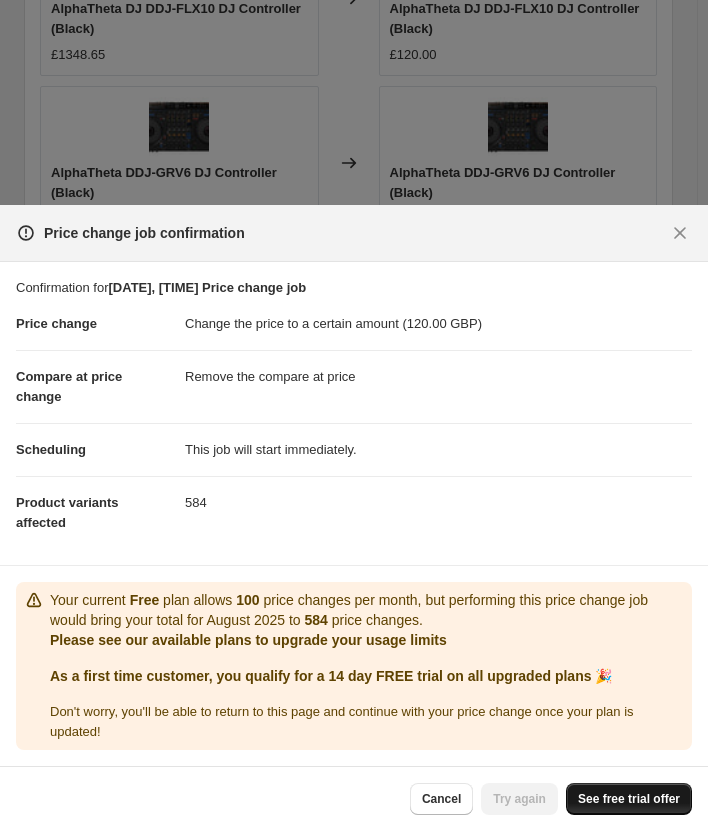 click on "See free trial offer" at bounding box center (629, 799) 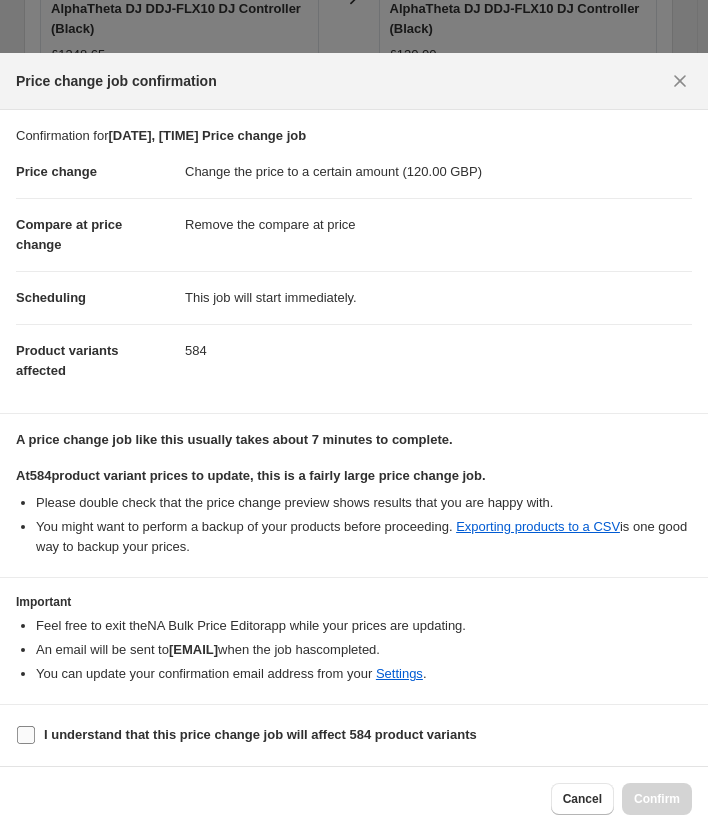 drag, startPoint x: 35, startPoint y: 728, endPoint x: 67, endPoint y: 733, distance: 32.38827 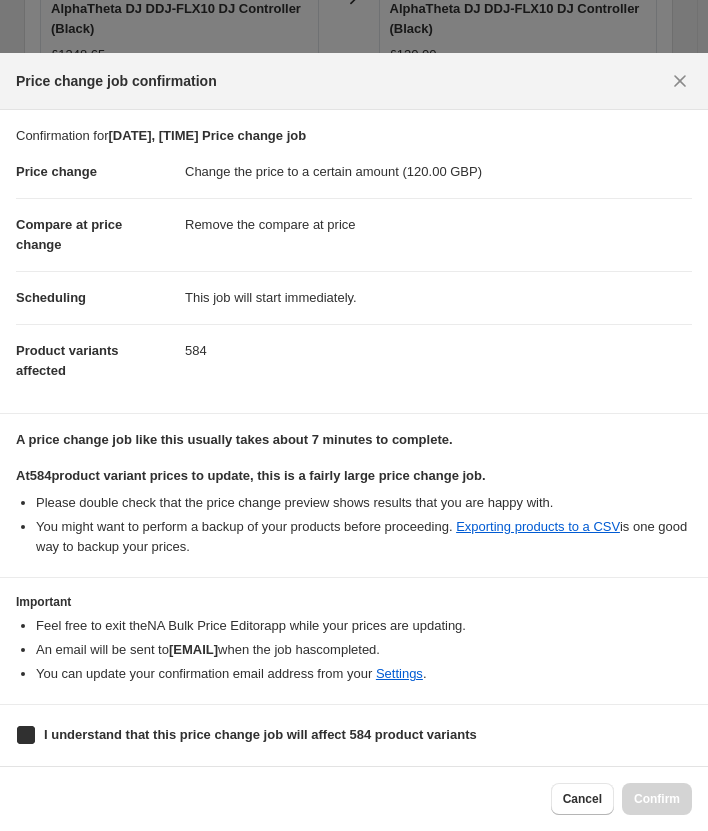 checkbox on "true" 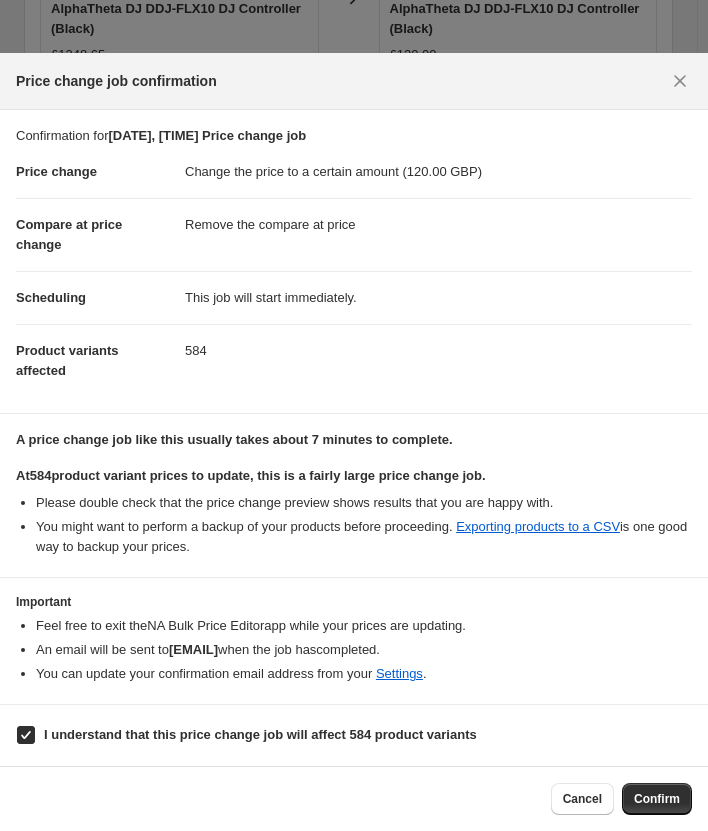 click on "Confirm" at bounding box center [657, 799] 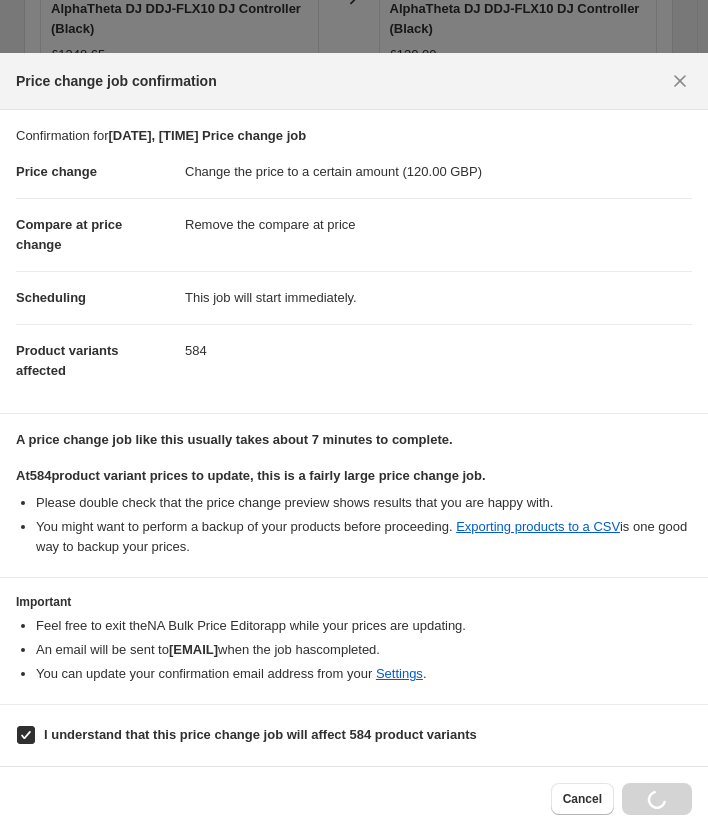 scroll, scrollTop: 1772, scrollLeft: 0, axis: vertical 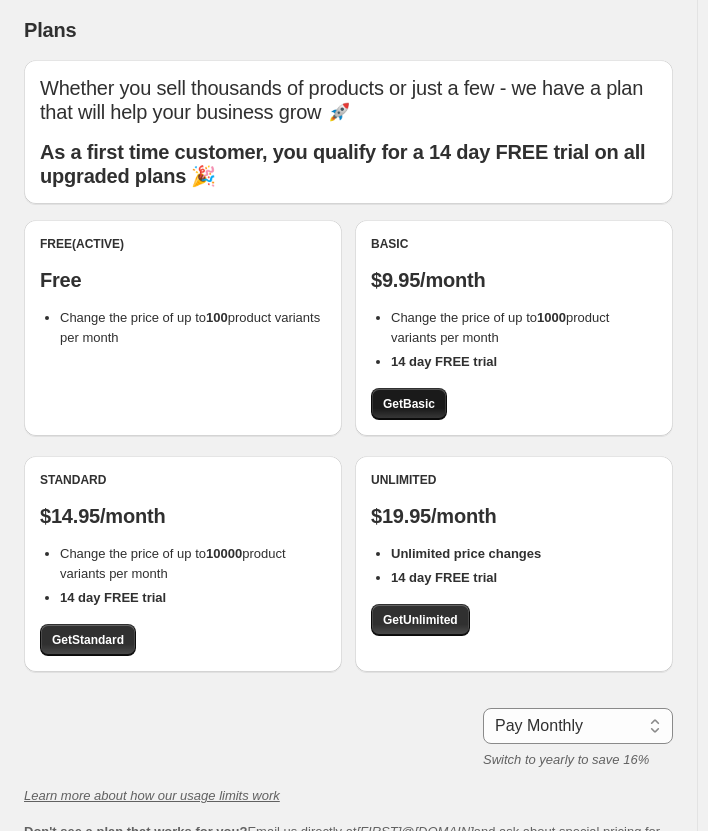 click on "Get  Basic" at bounding box center [409, 404] 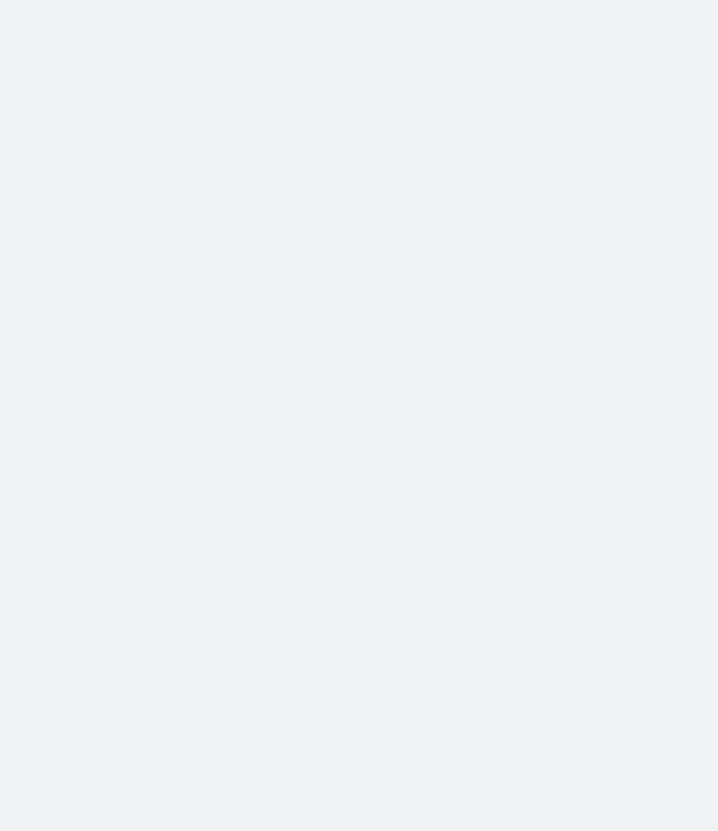 scroll, scrollTop: 0, scrollLeft: 0, axis: both 